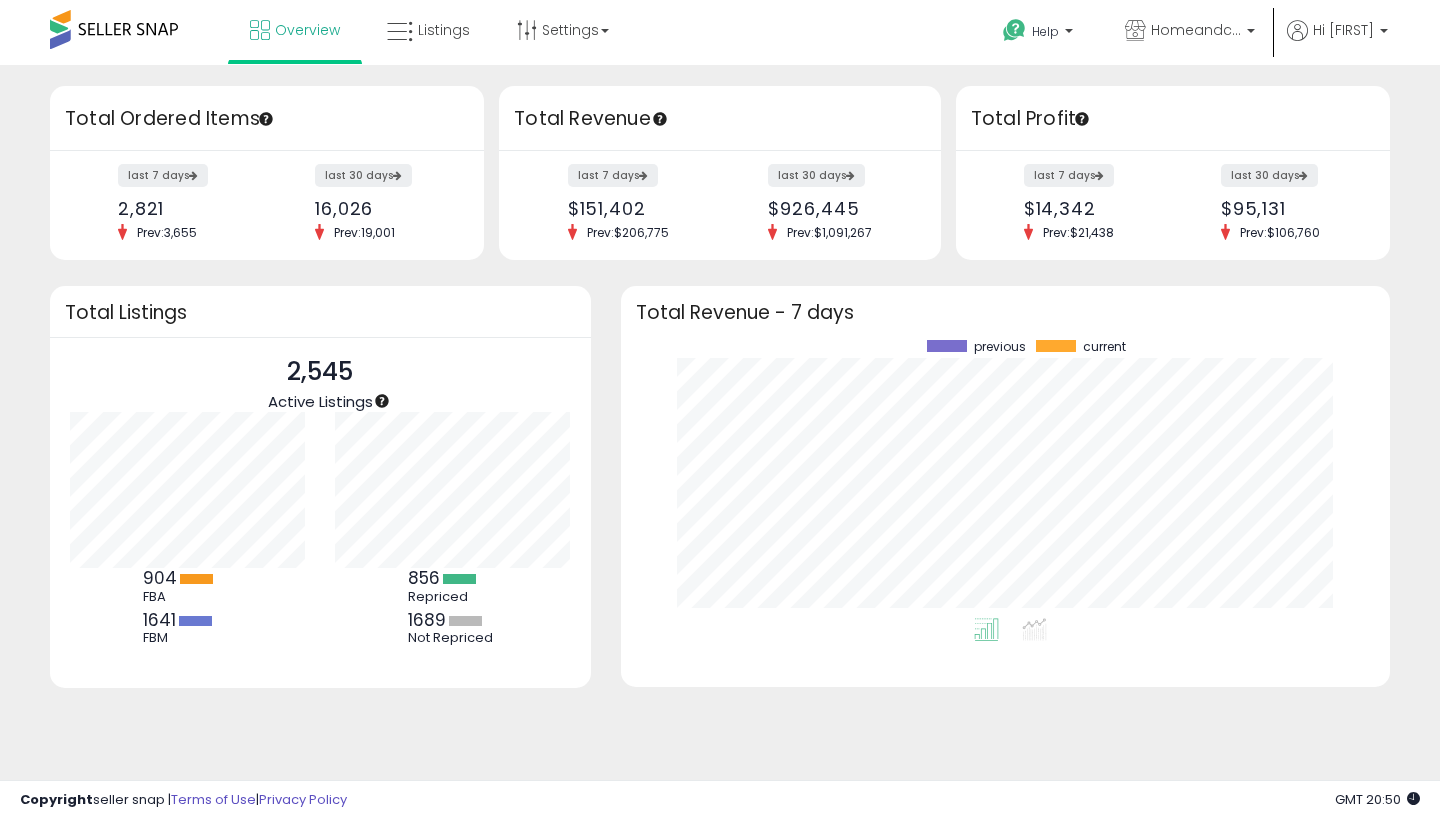 scroll, scrollTop: 0, scrollLeft: 0, axis: both 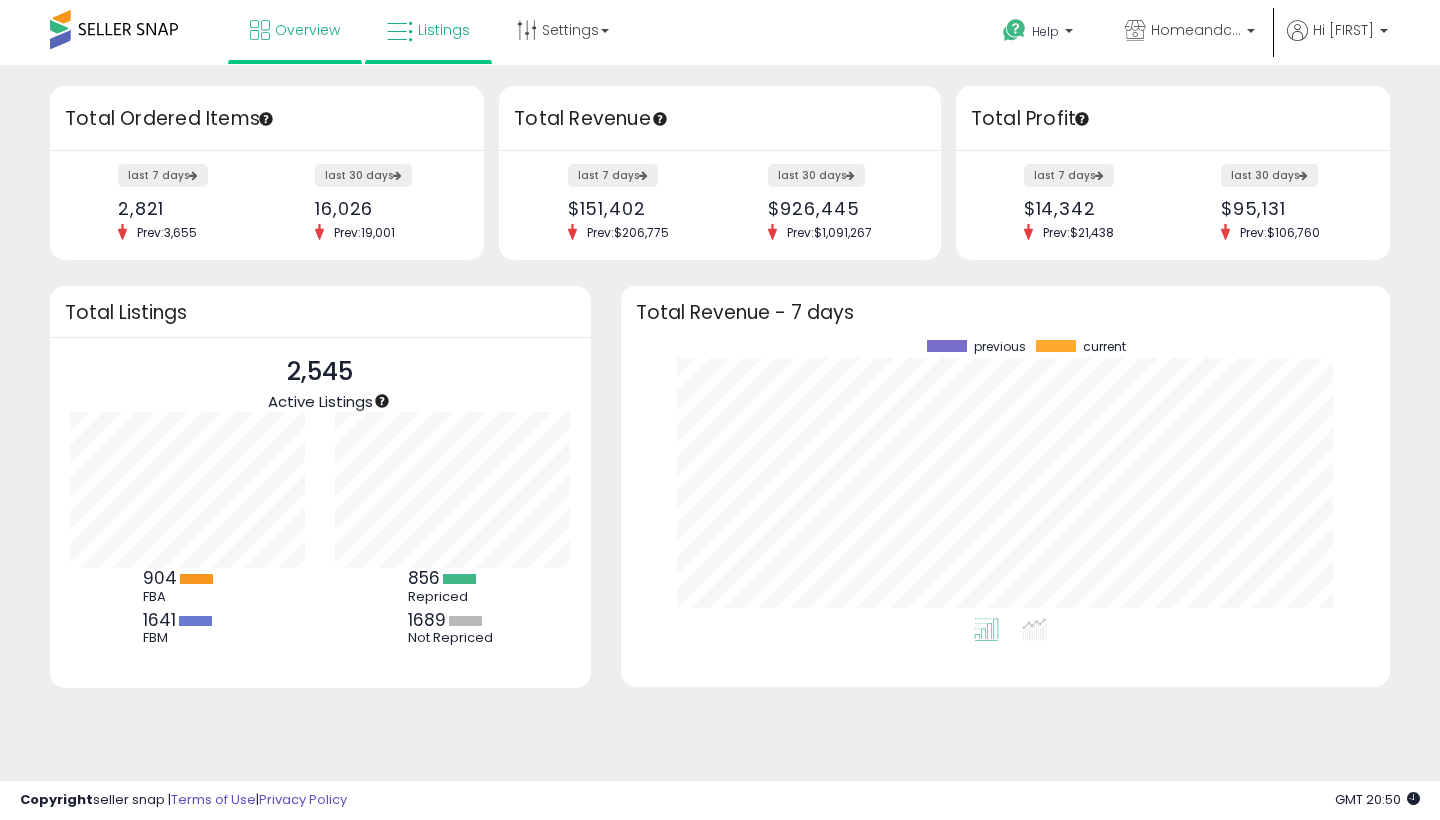 click at bounding box center [400, 32] 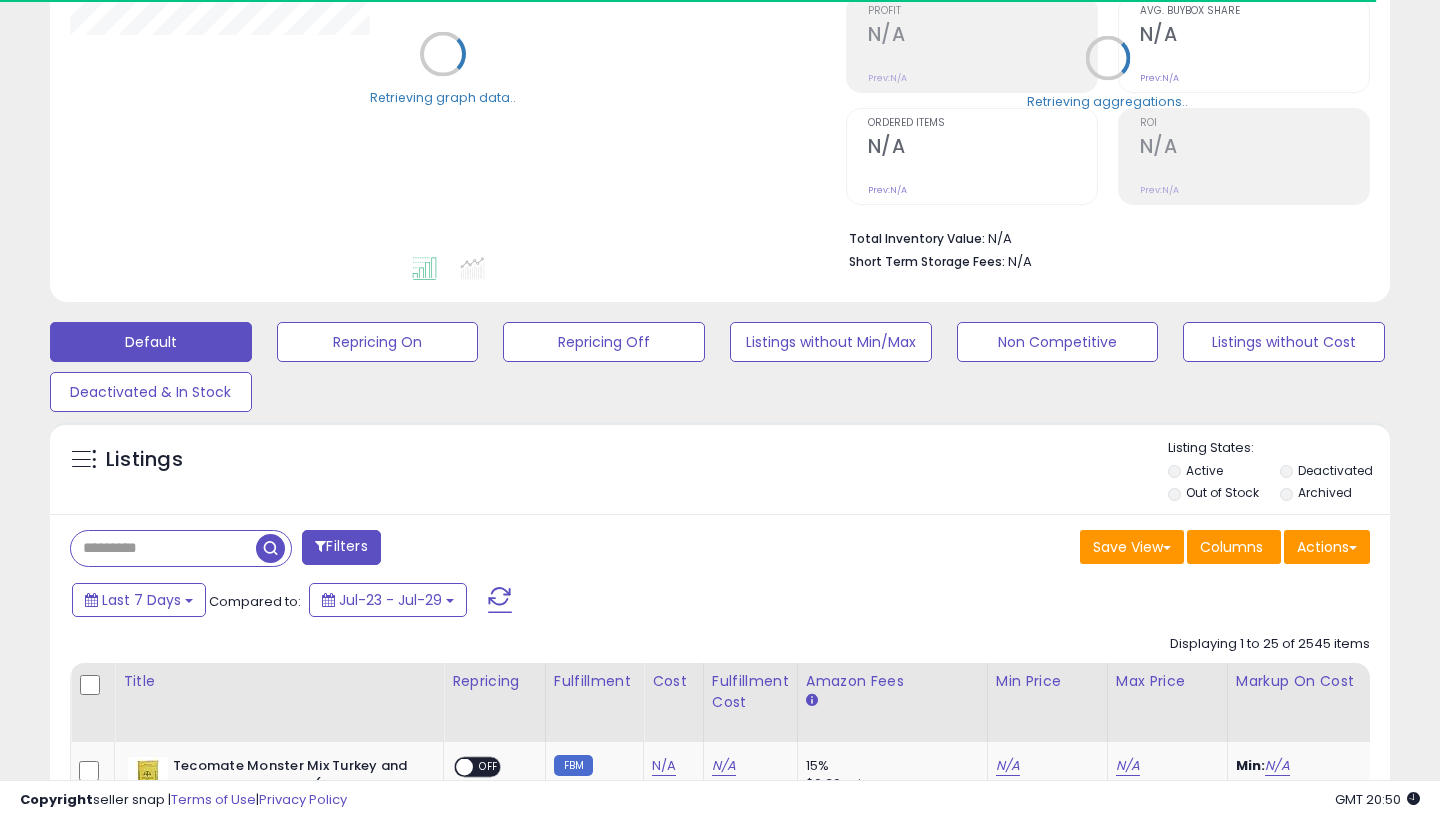 scroll, scrollTop: 490, scrollLeft: 0, axis: vertical 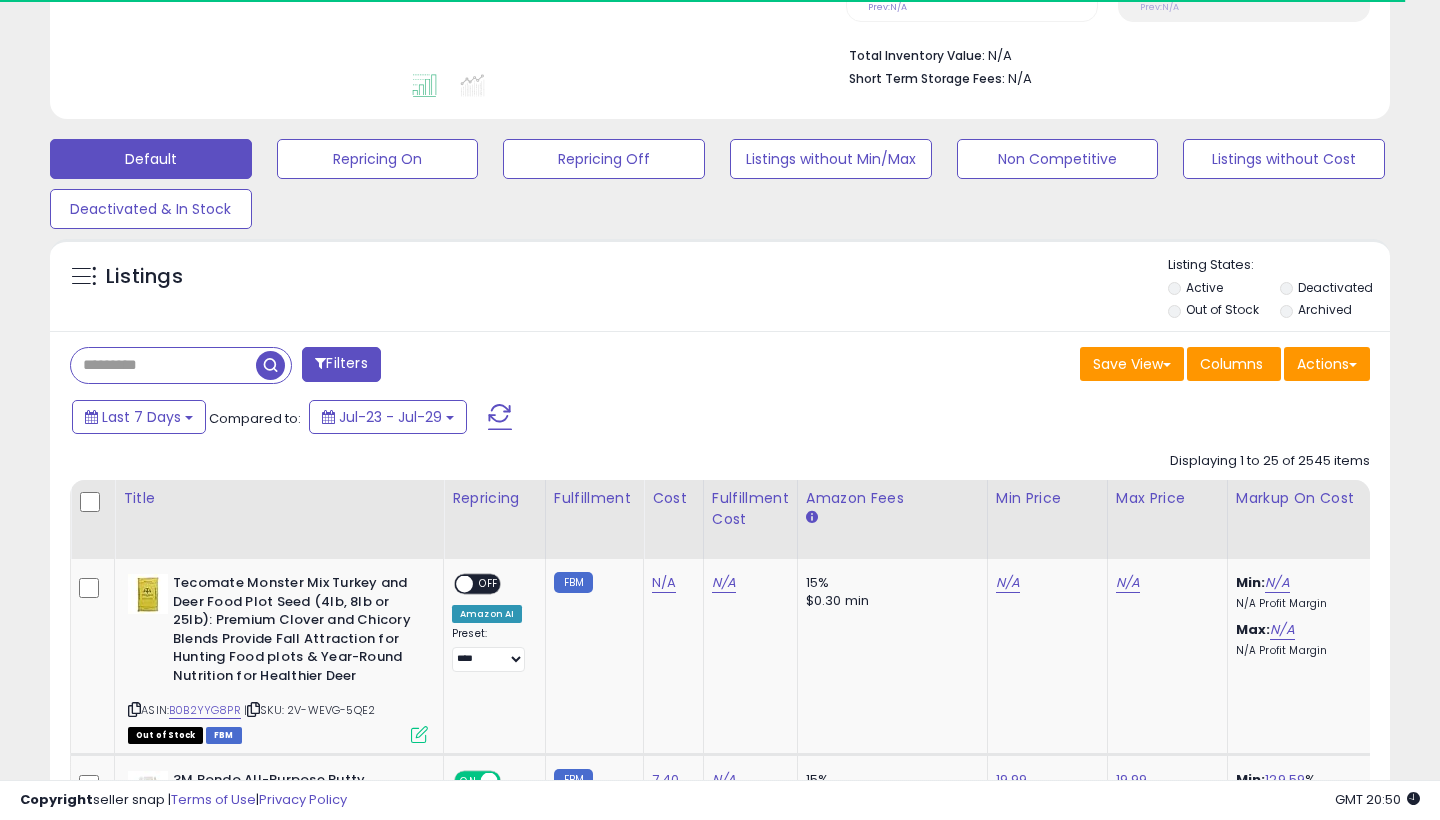 click at bounding box center (163, 365) 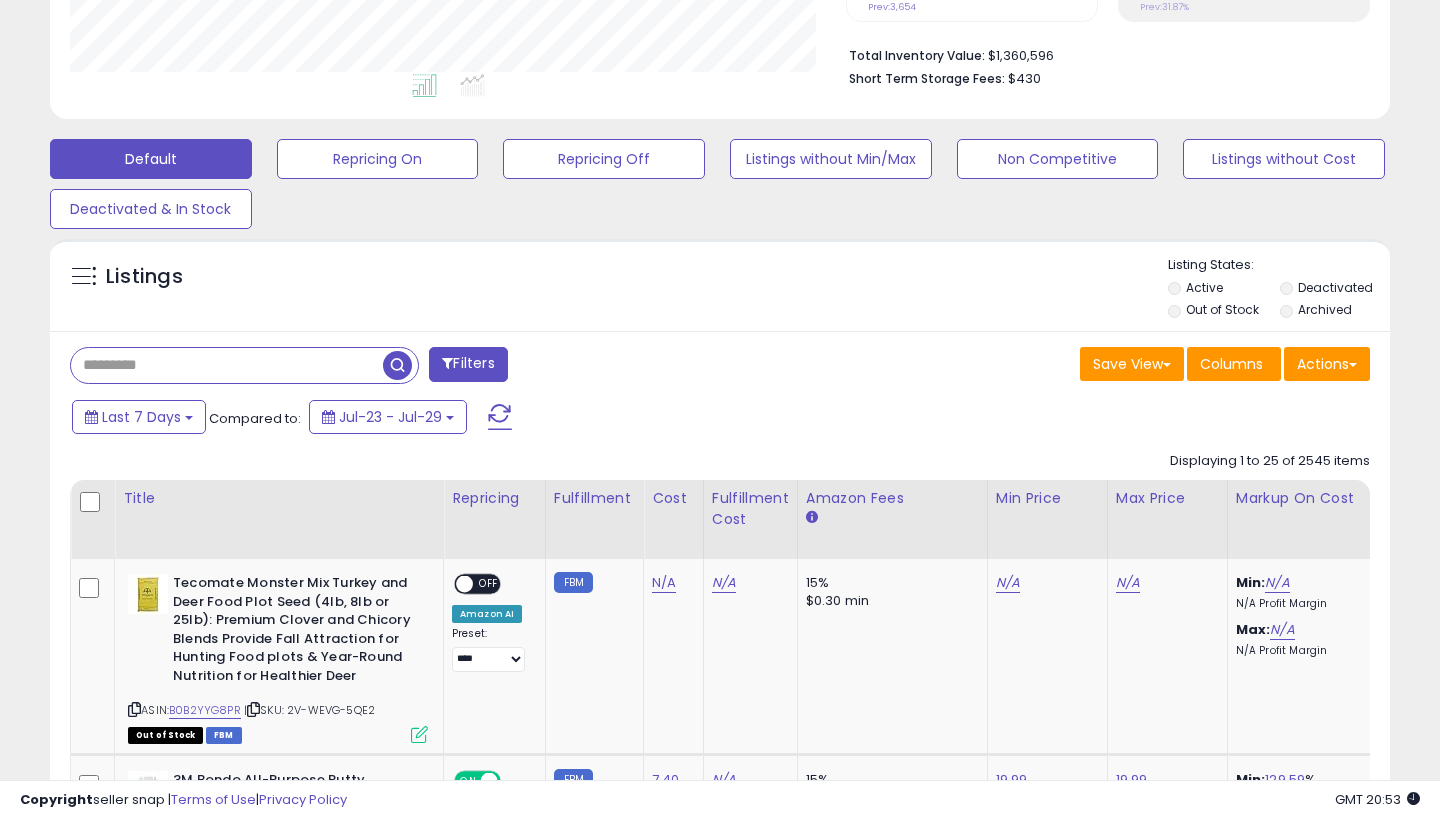 scroll, scrollTop: 999590, scrollLeft: 999224, axis: both 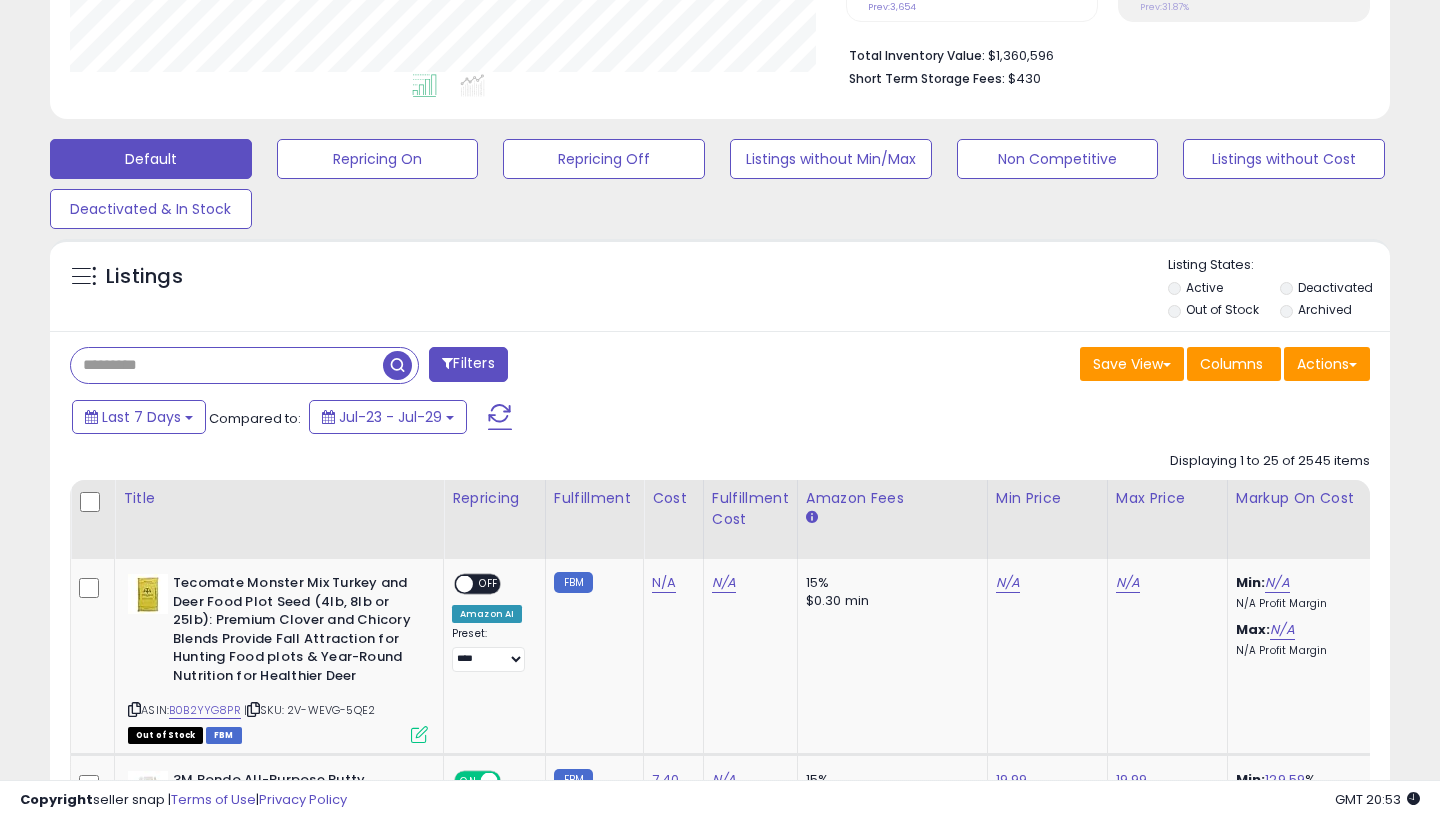 click at bounding box center [227, 365] 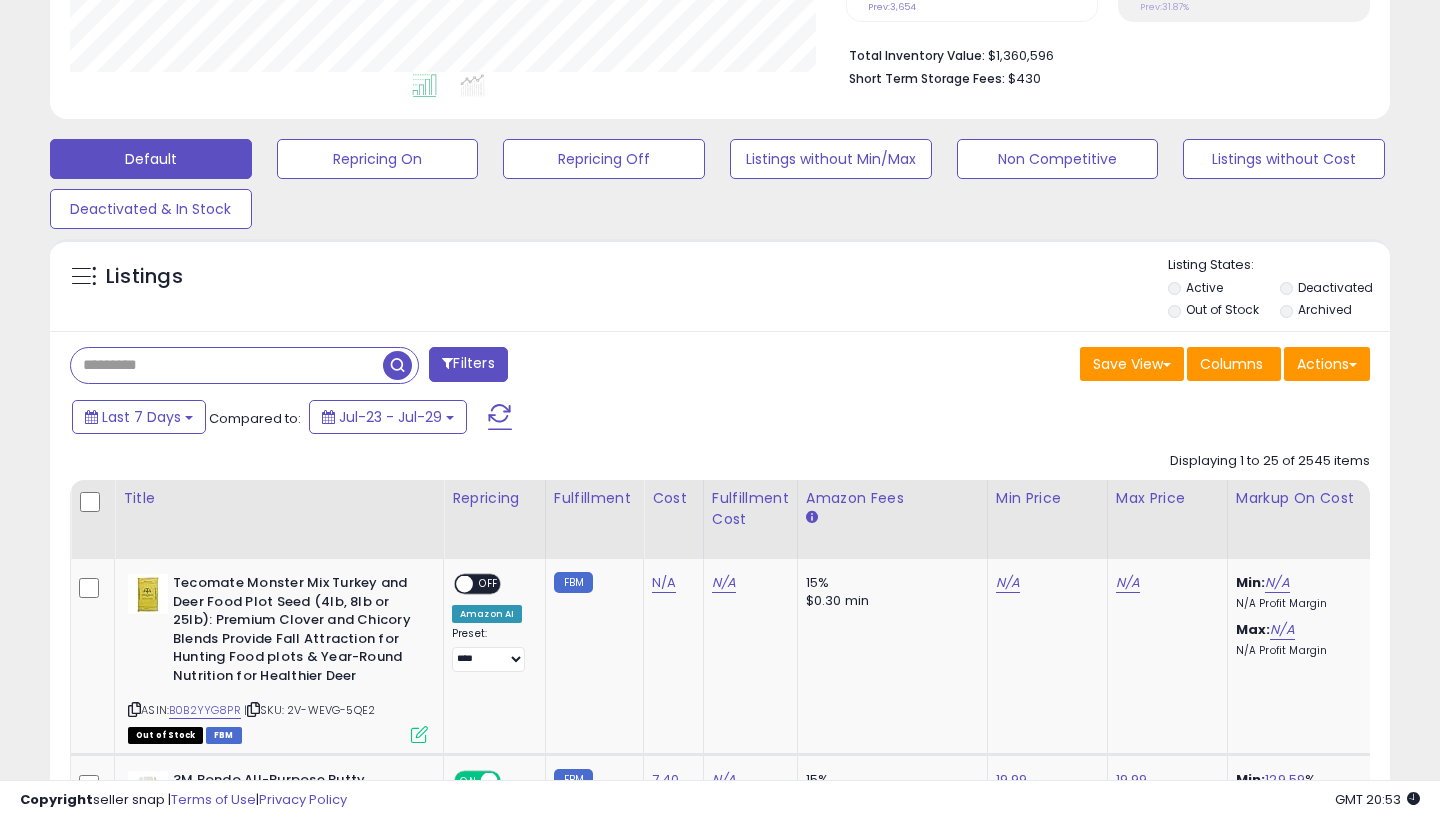 paste on "**********" 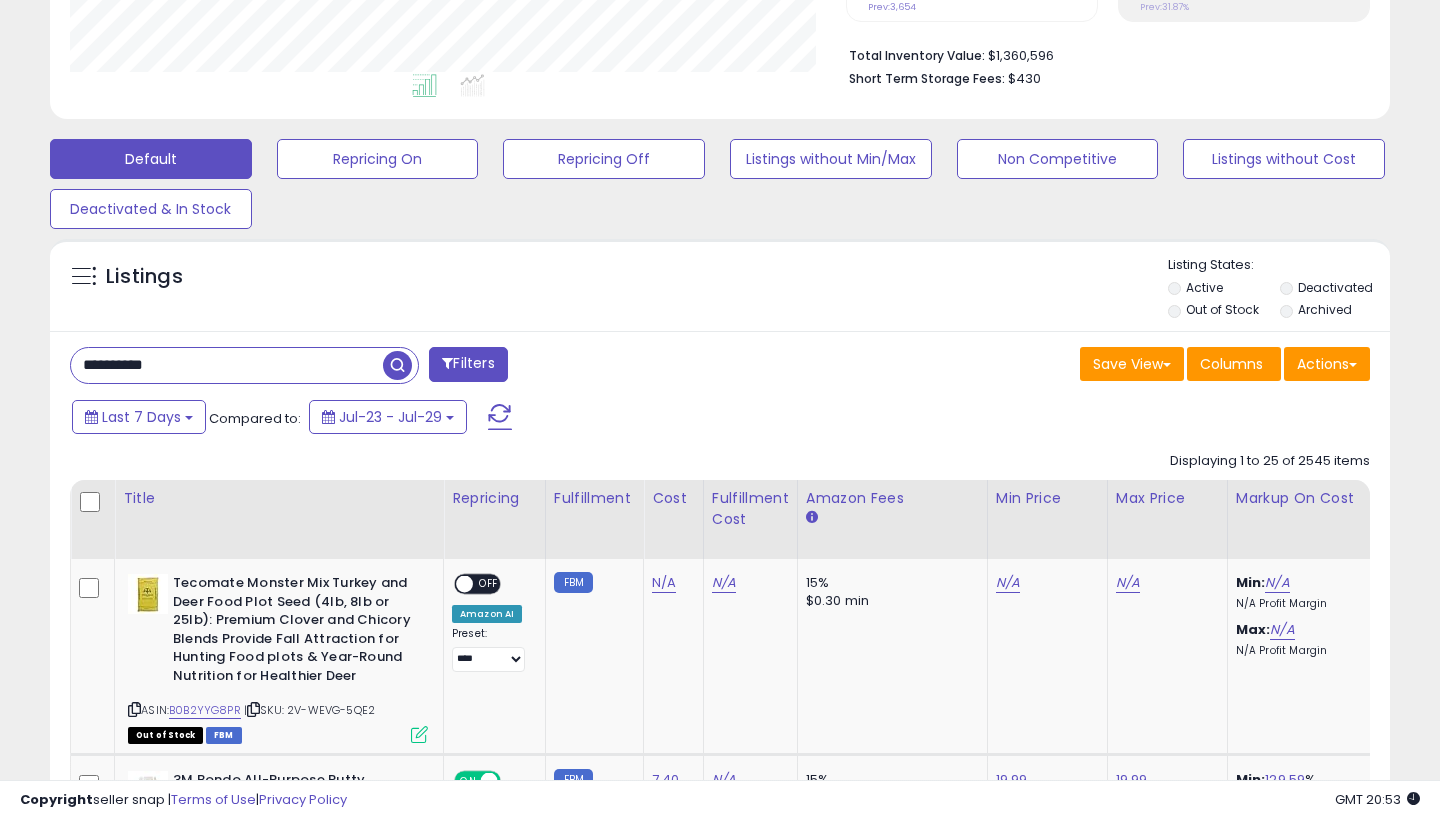 type on "**********" 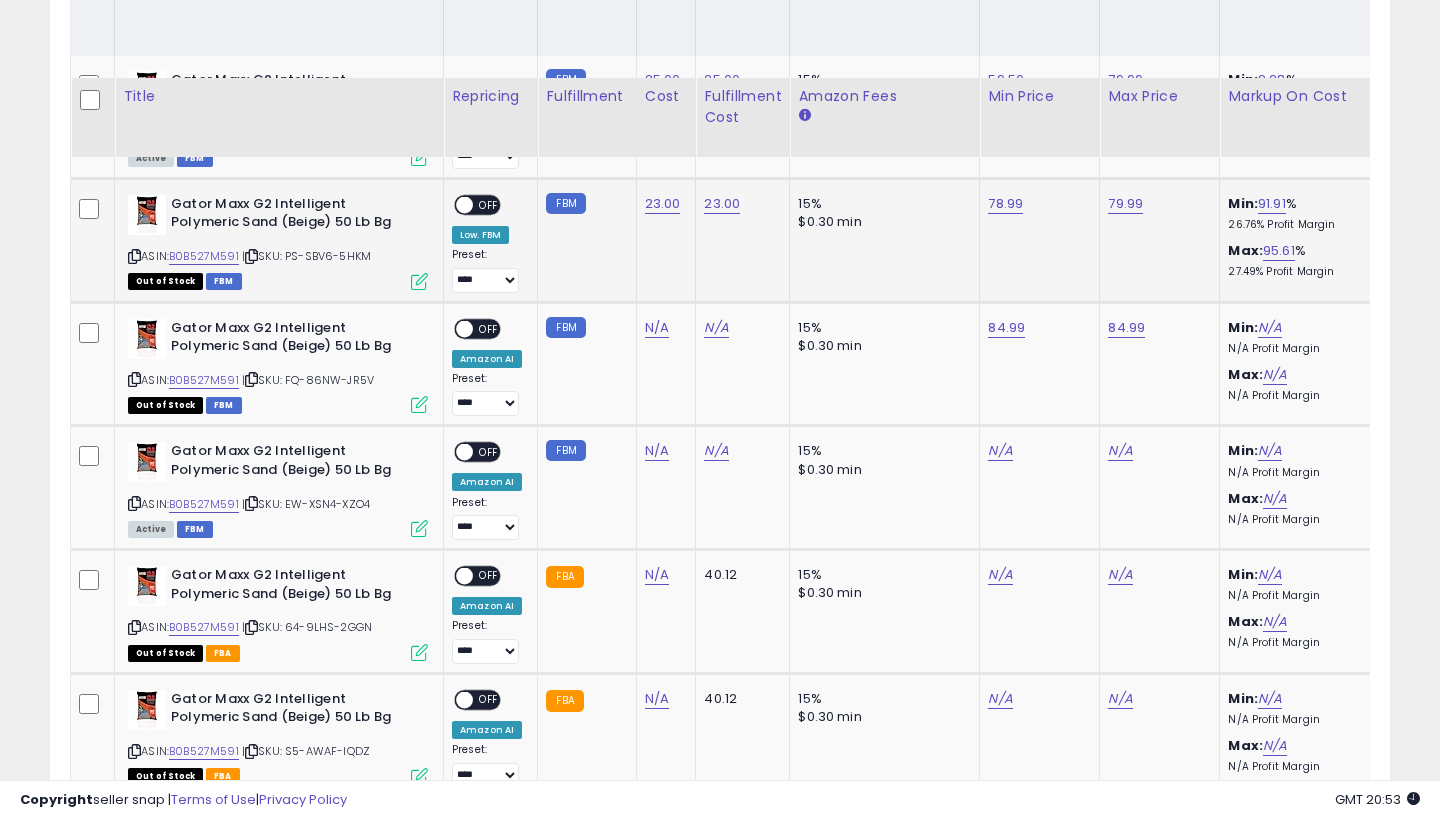 scroll, scrollTop: 1092, scrollLeft: 0, axis: vertical 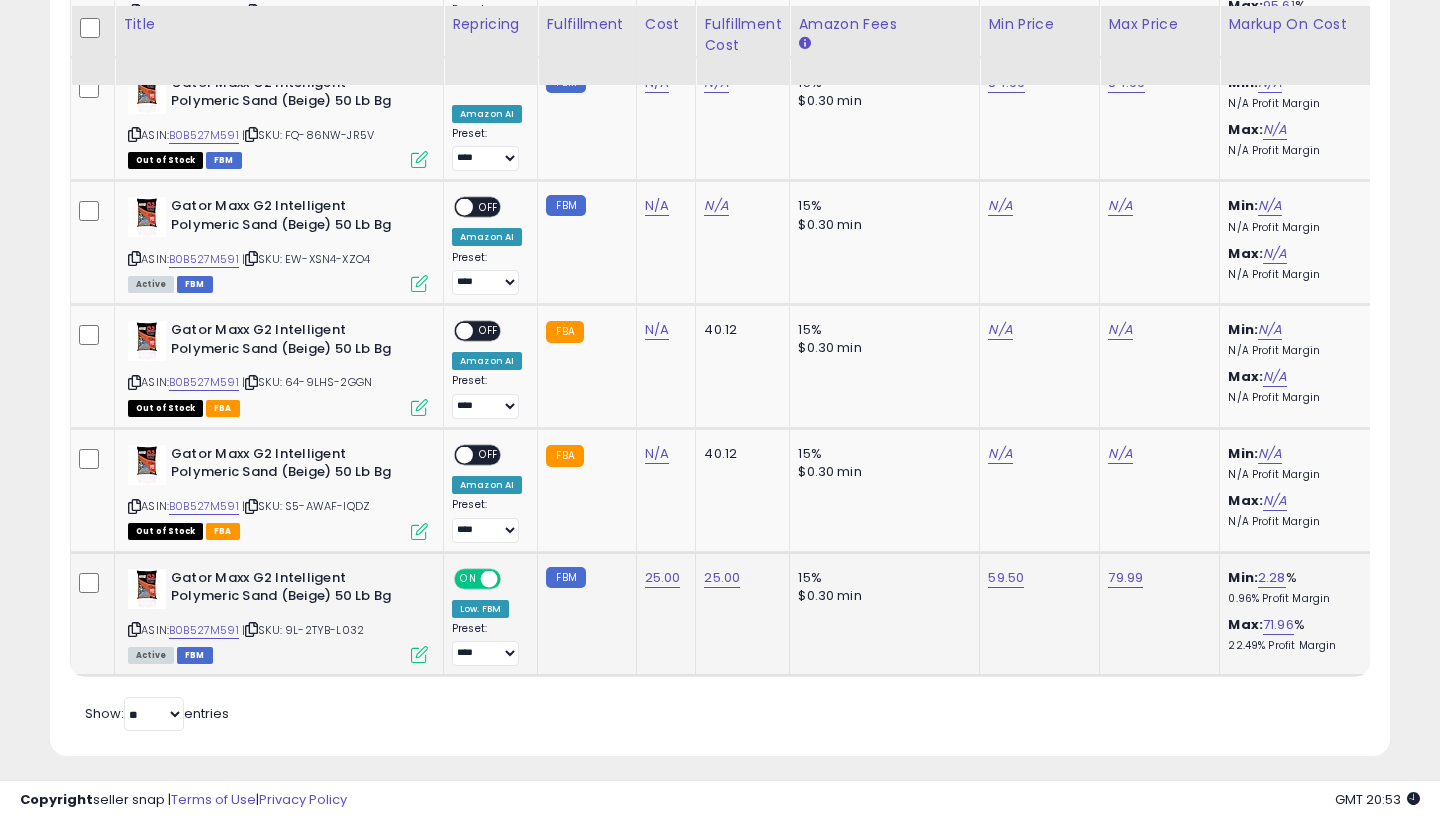 click at bounding box center [419, 654] 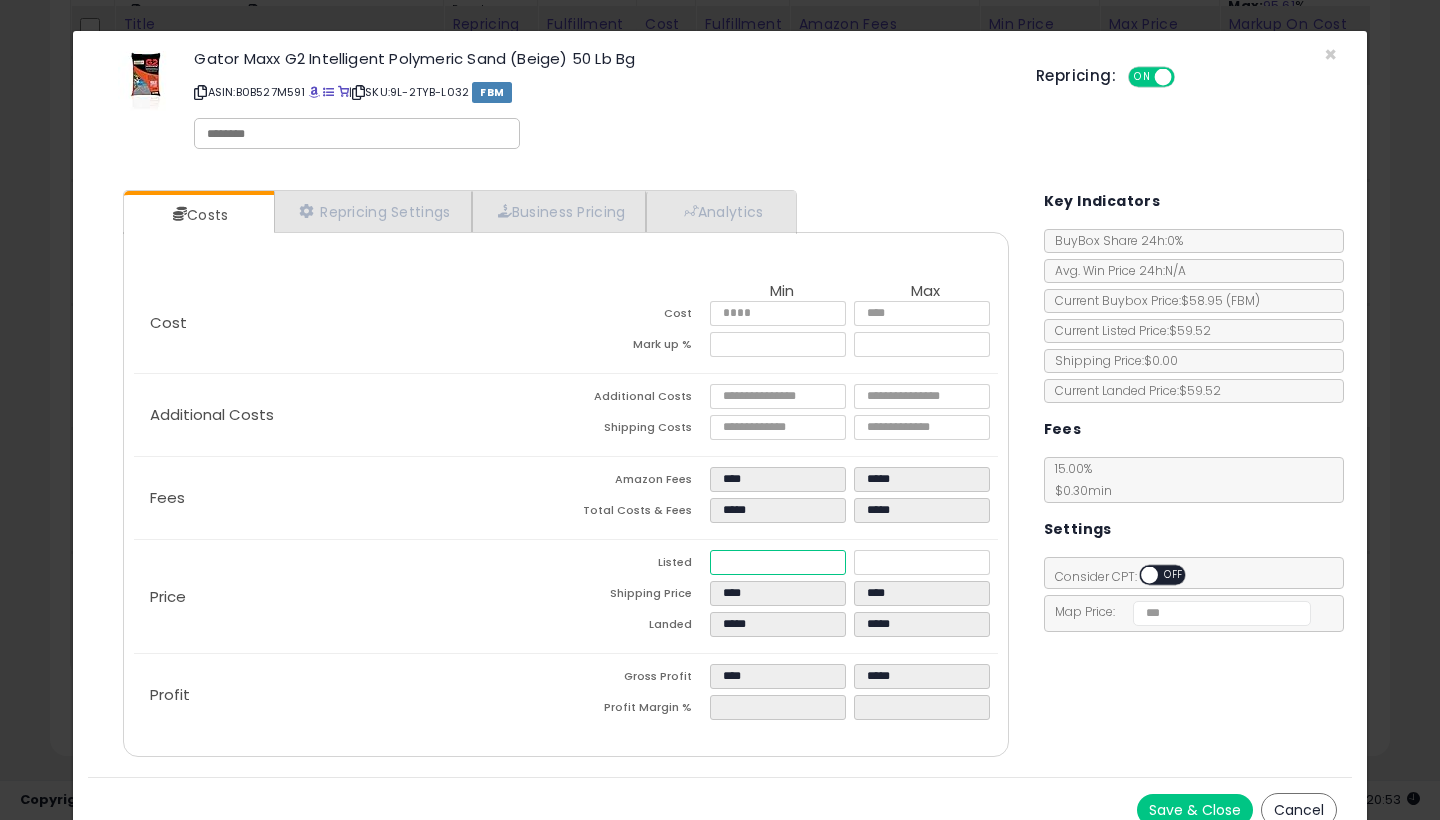 click on "*****" at bounding box center (778, 562) 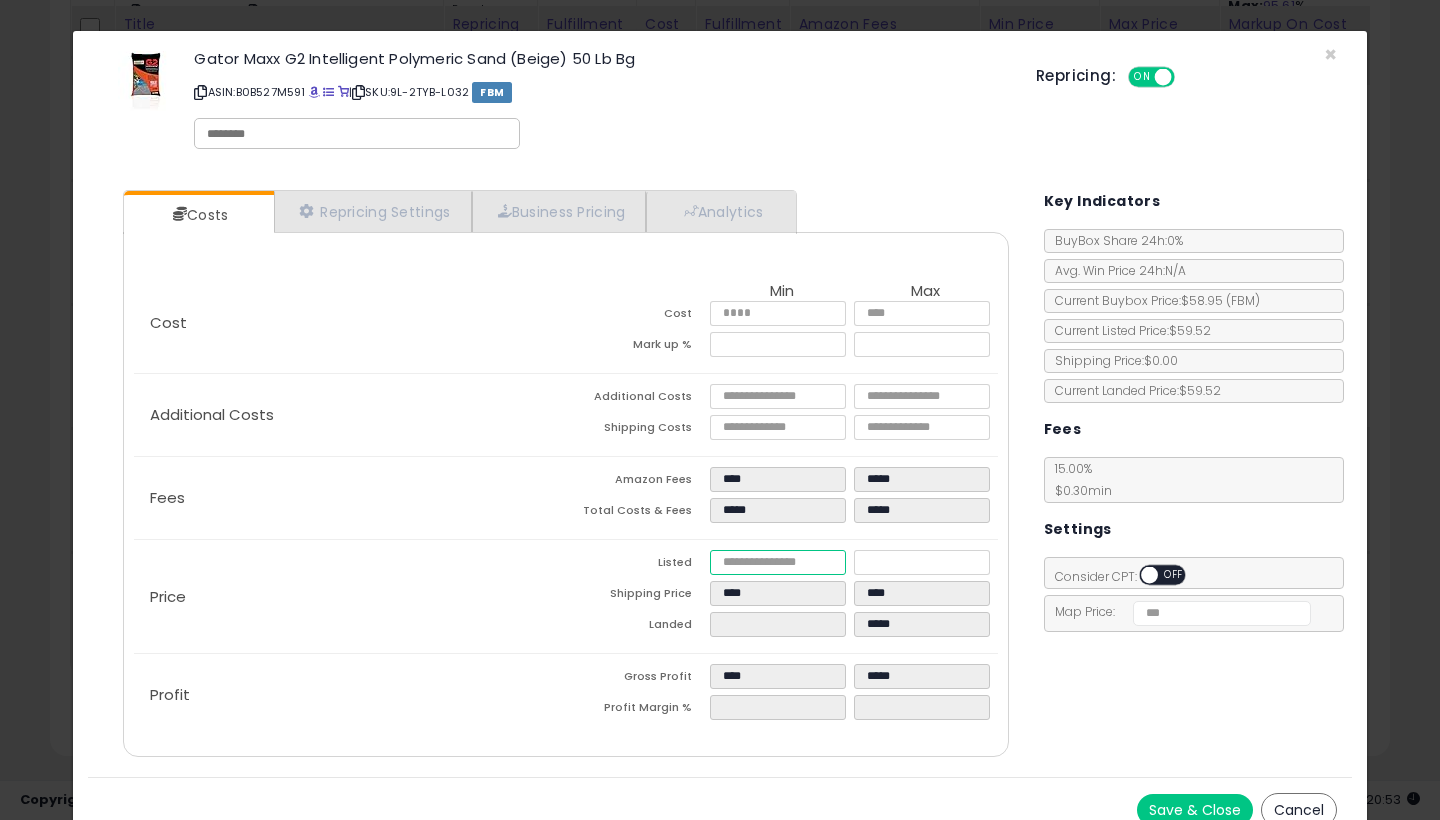 type on "****" 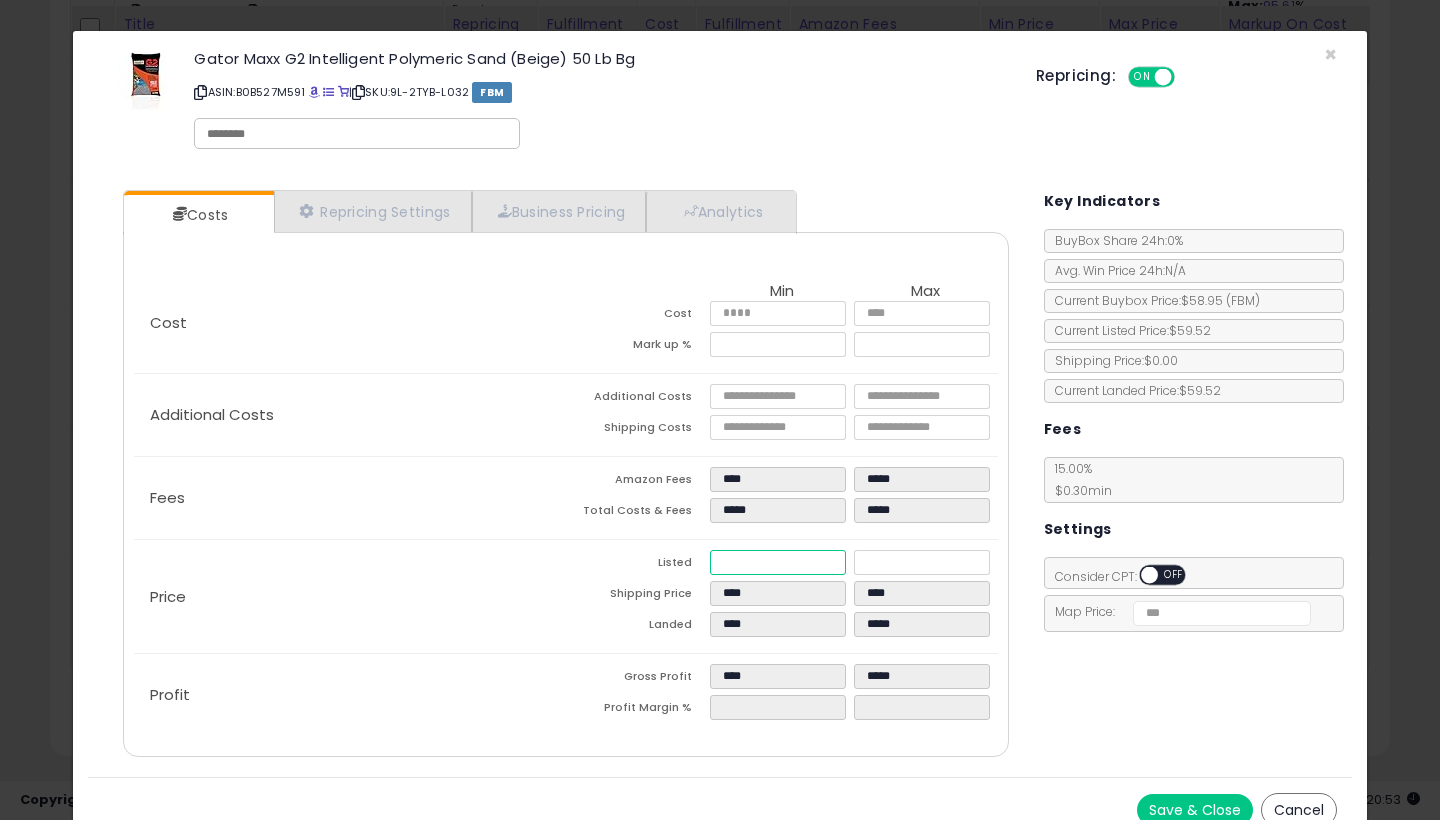 type on "****" 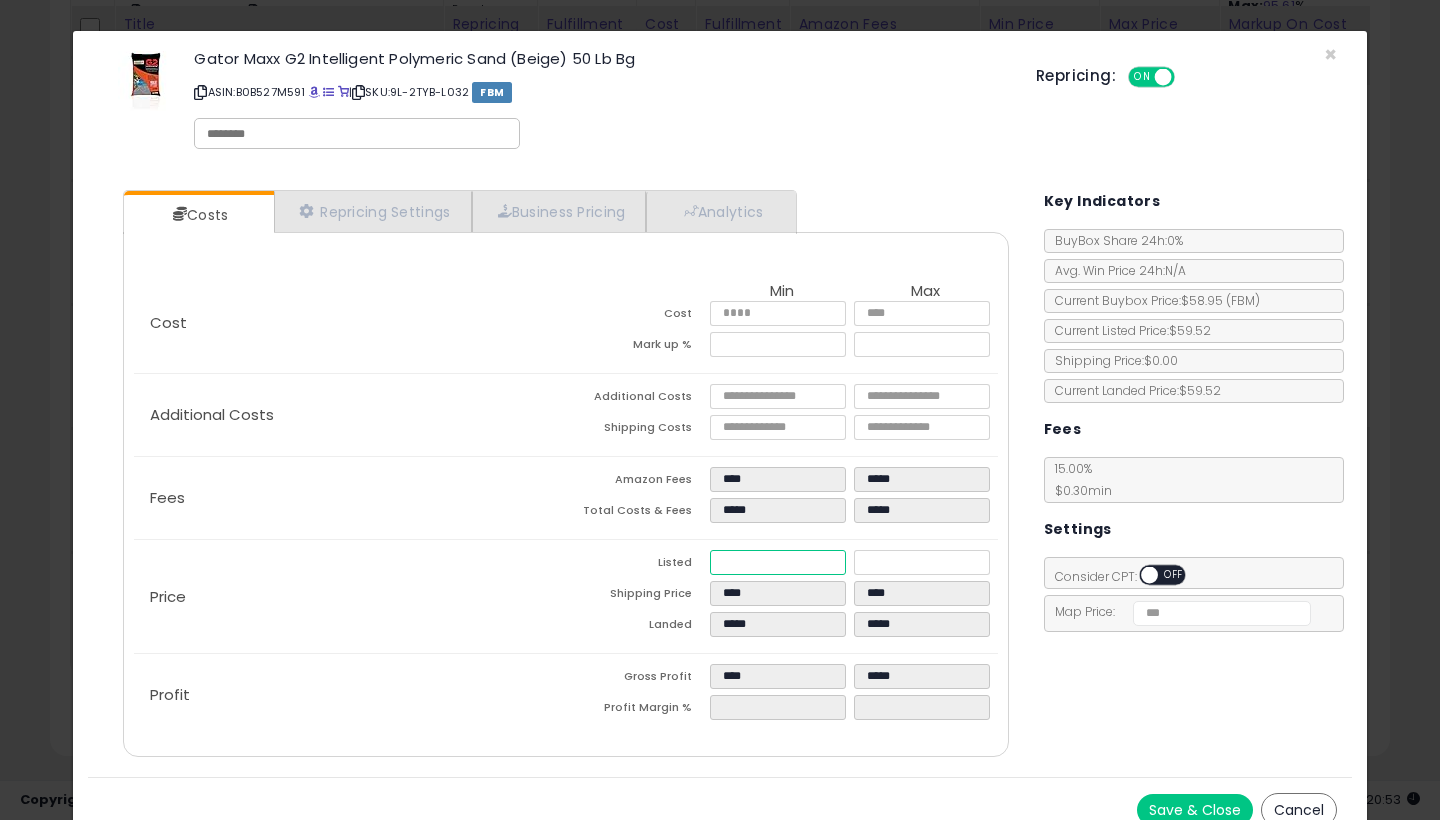 type on "****" 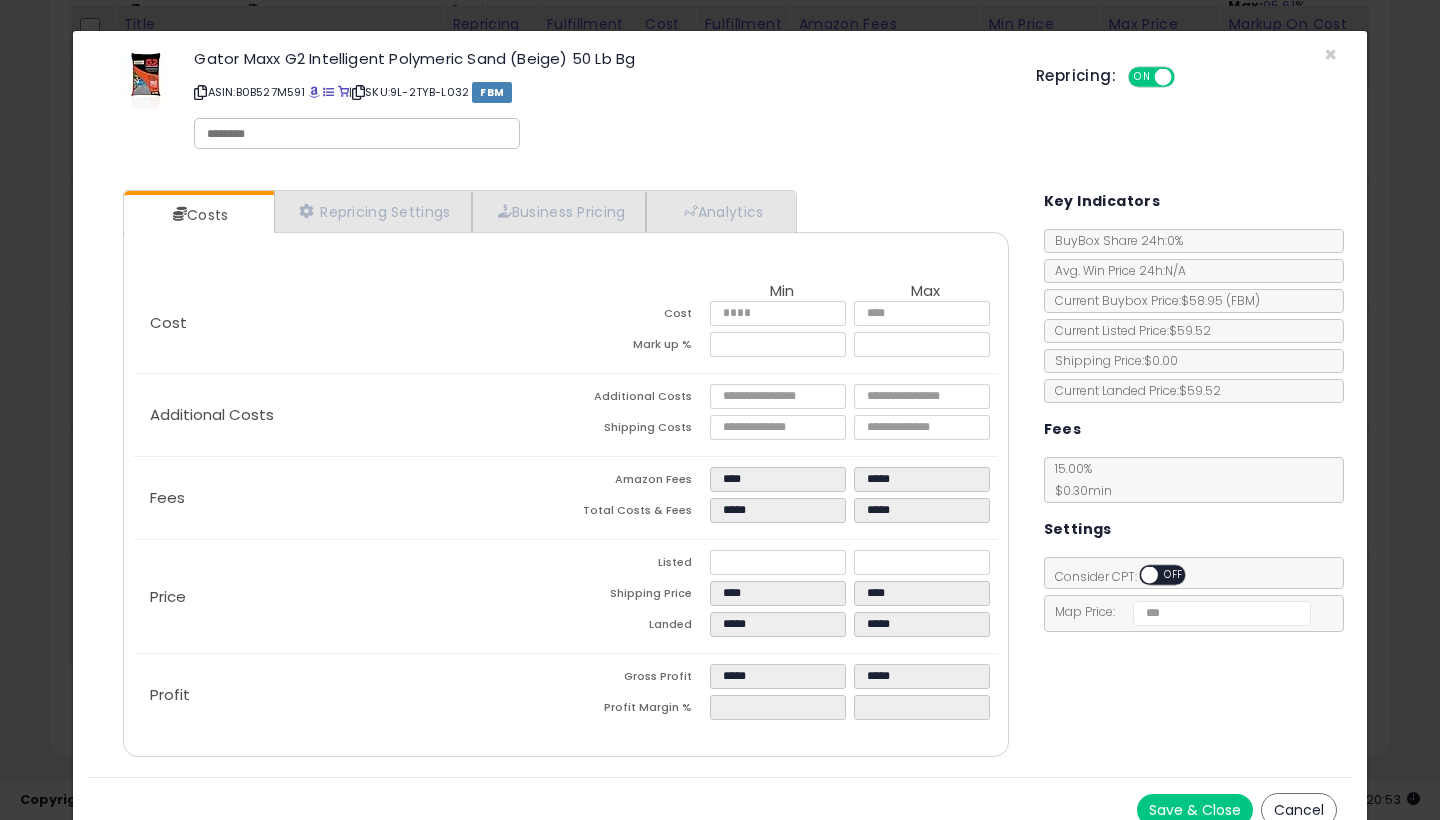 click on "Save & Close" at bounding box center [1195, 810] 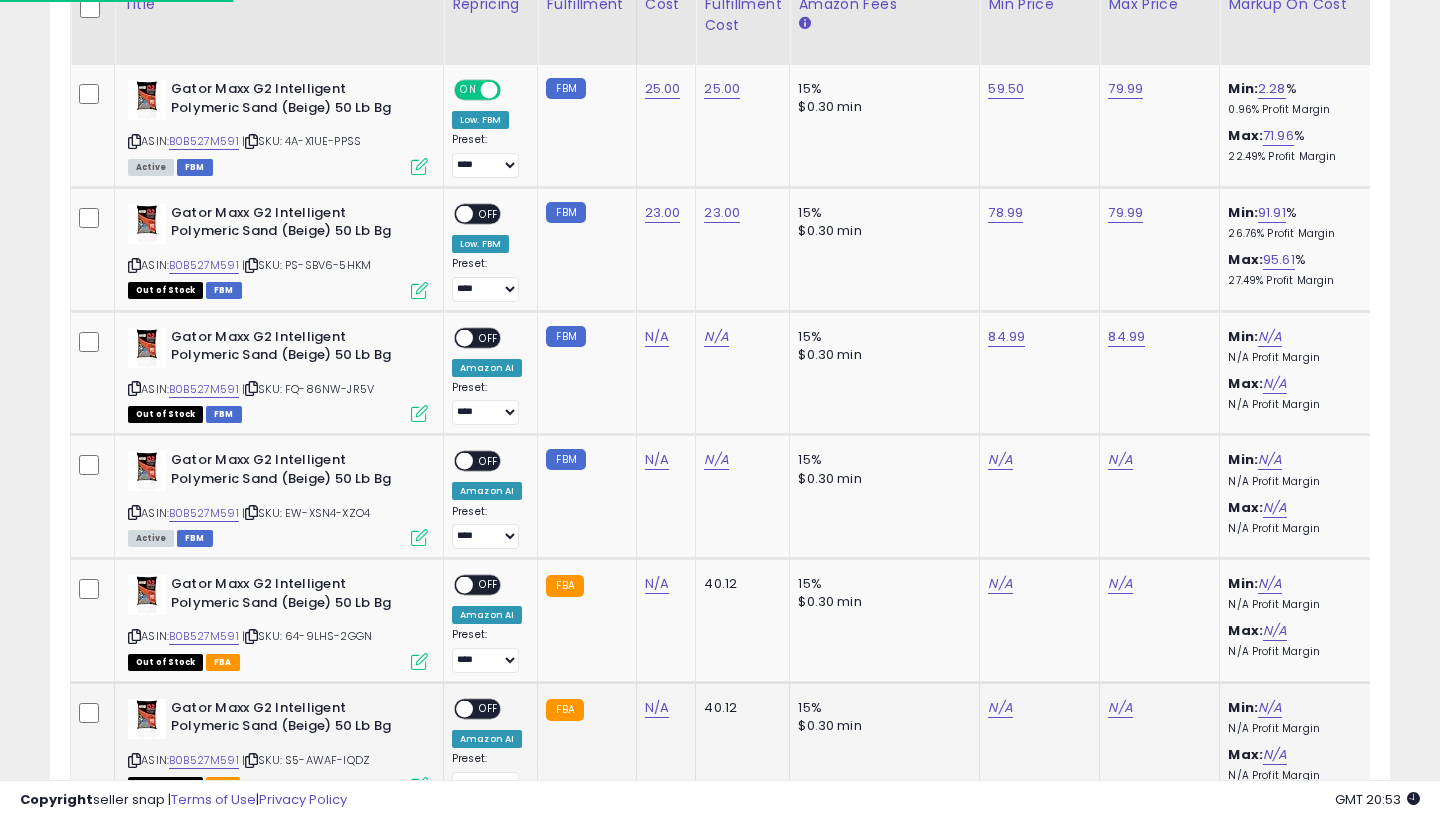 scroll, scrollTop: 861, scrollLeft: 0, axis: vertical 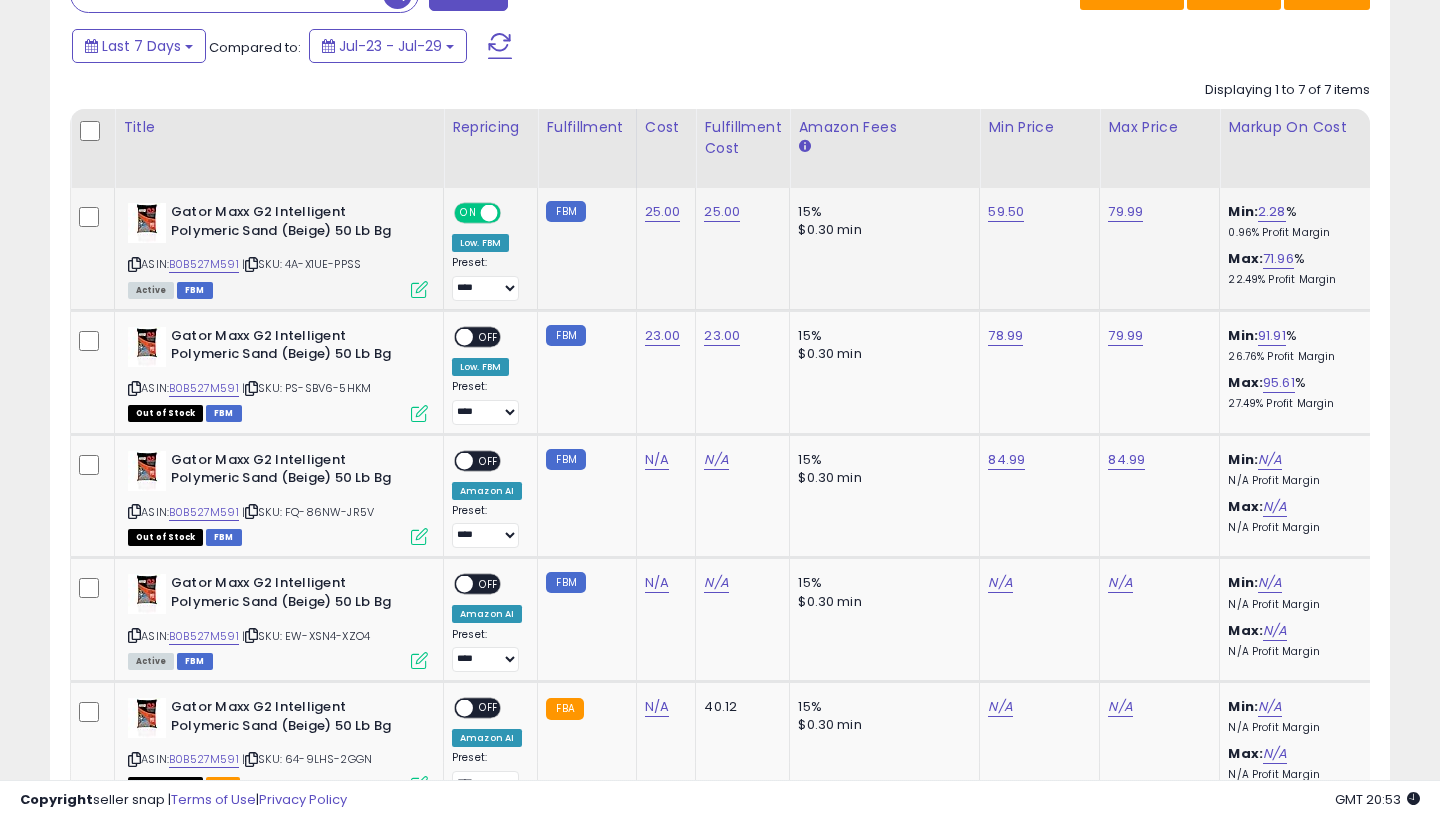 click at bounding box center (419, 289) 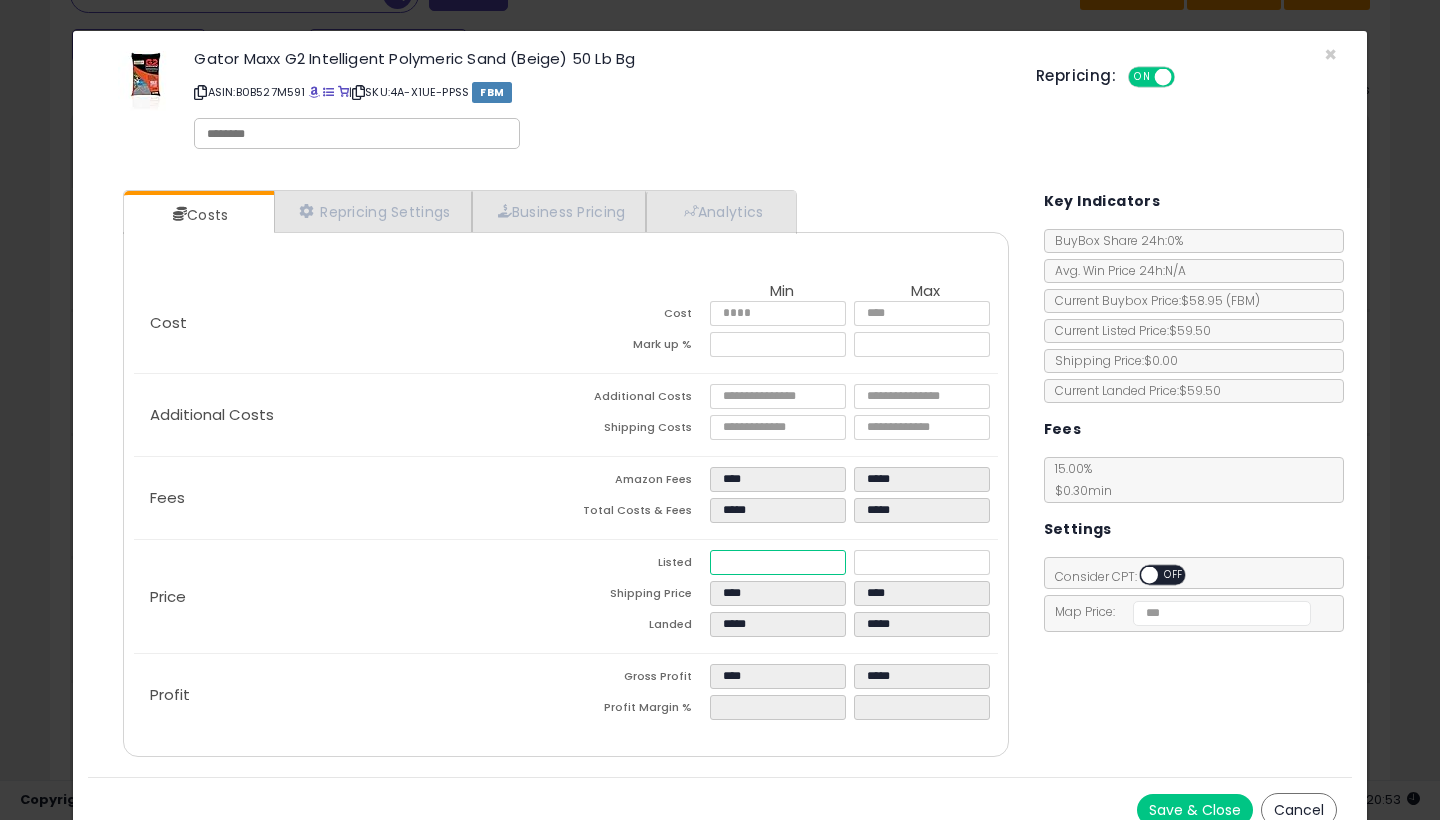 click on "*****" at bounding box center (778, 562) 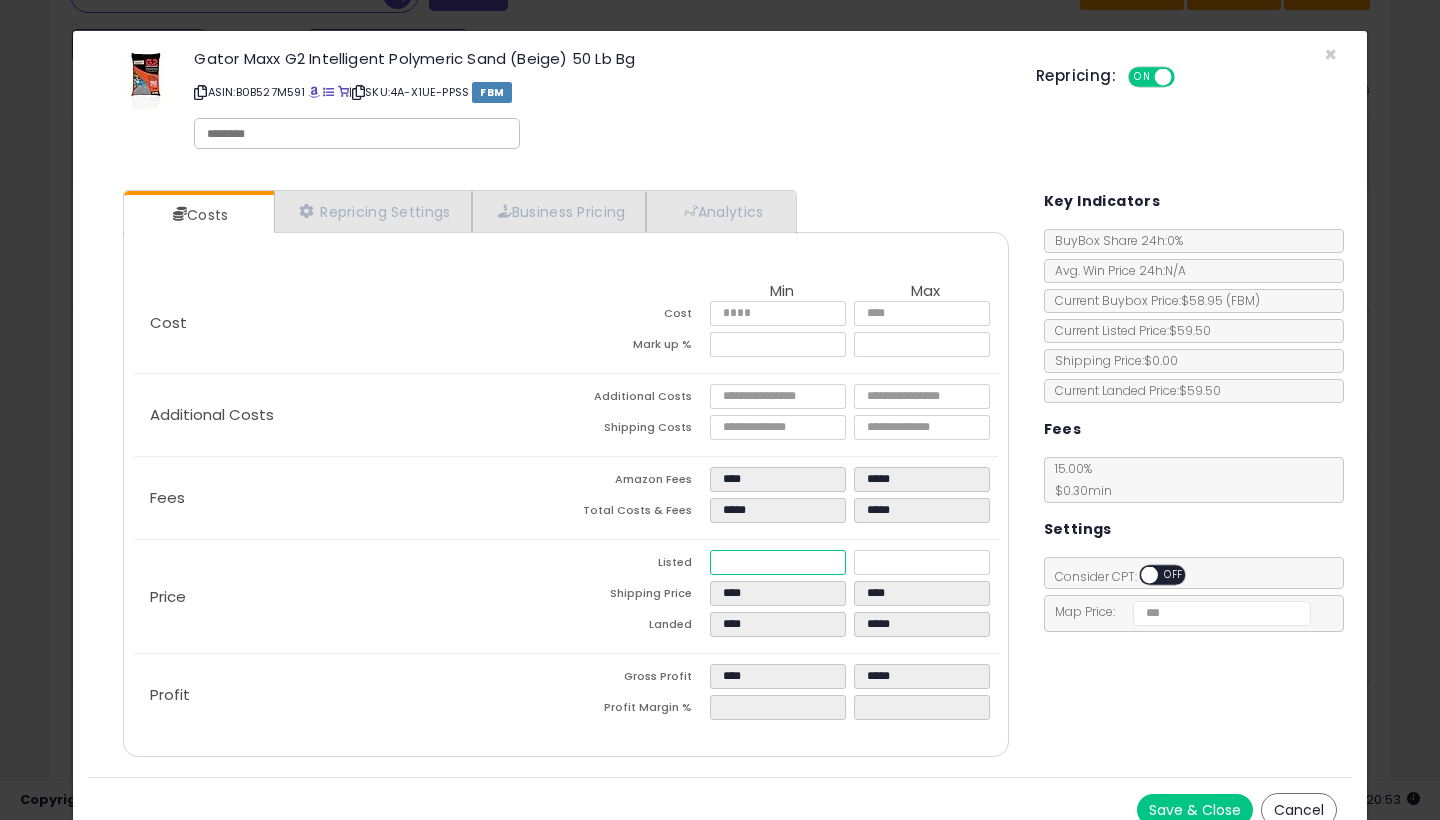 type on "****" 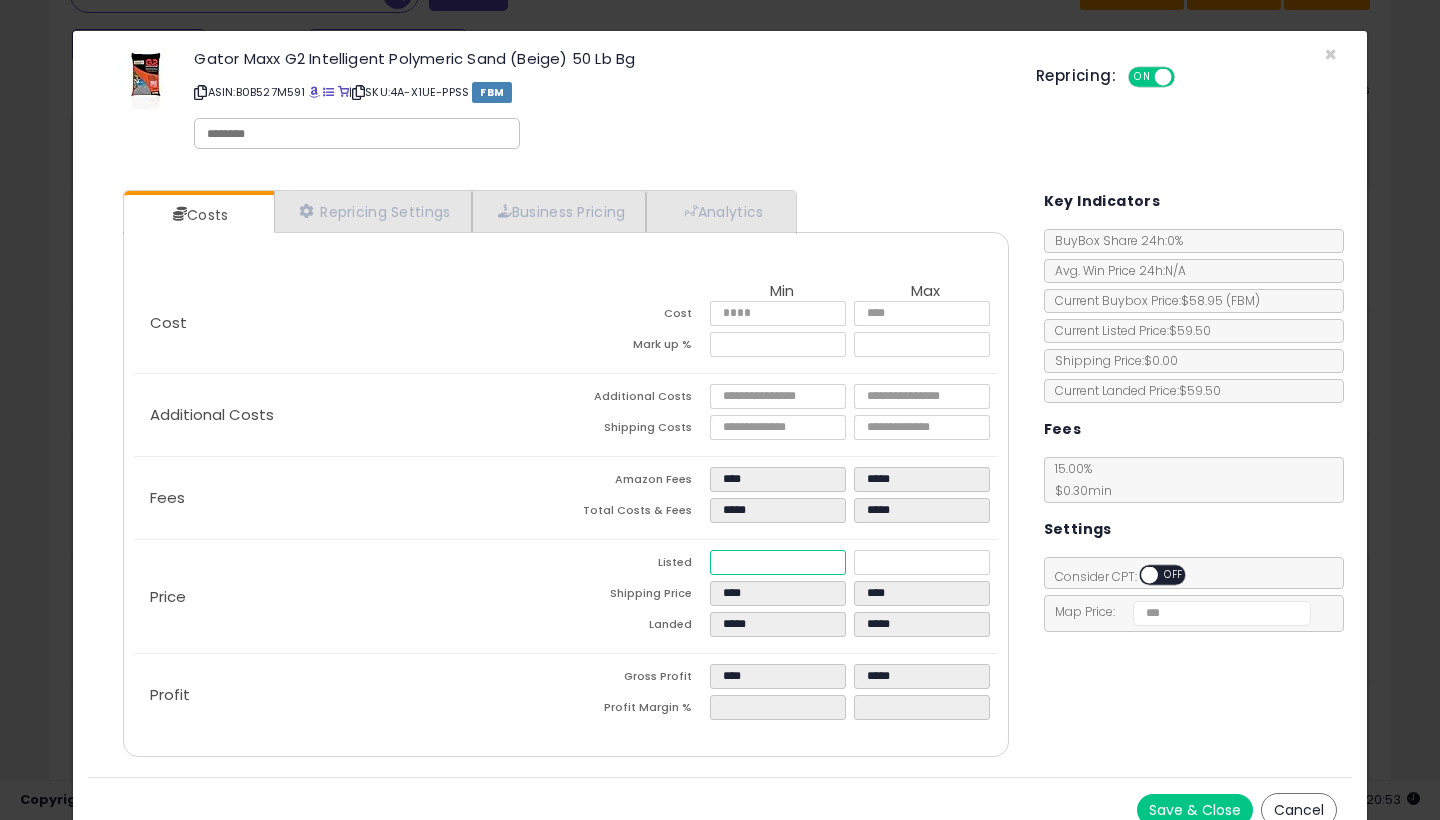 type on "****" 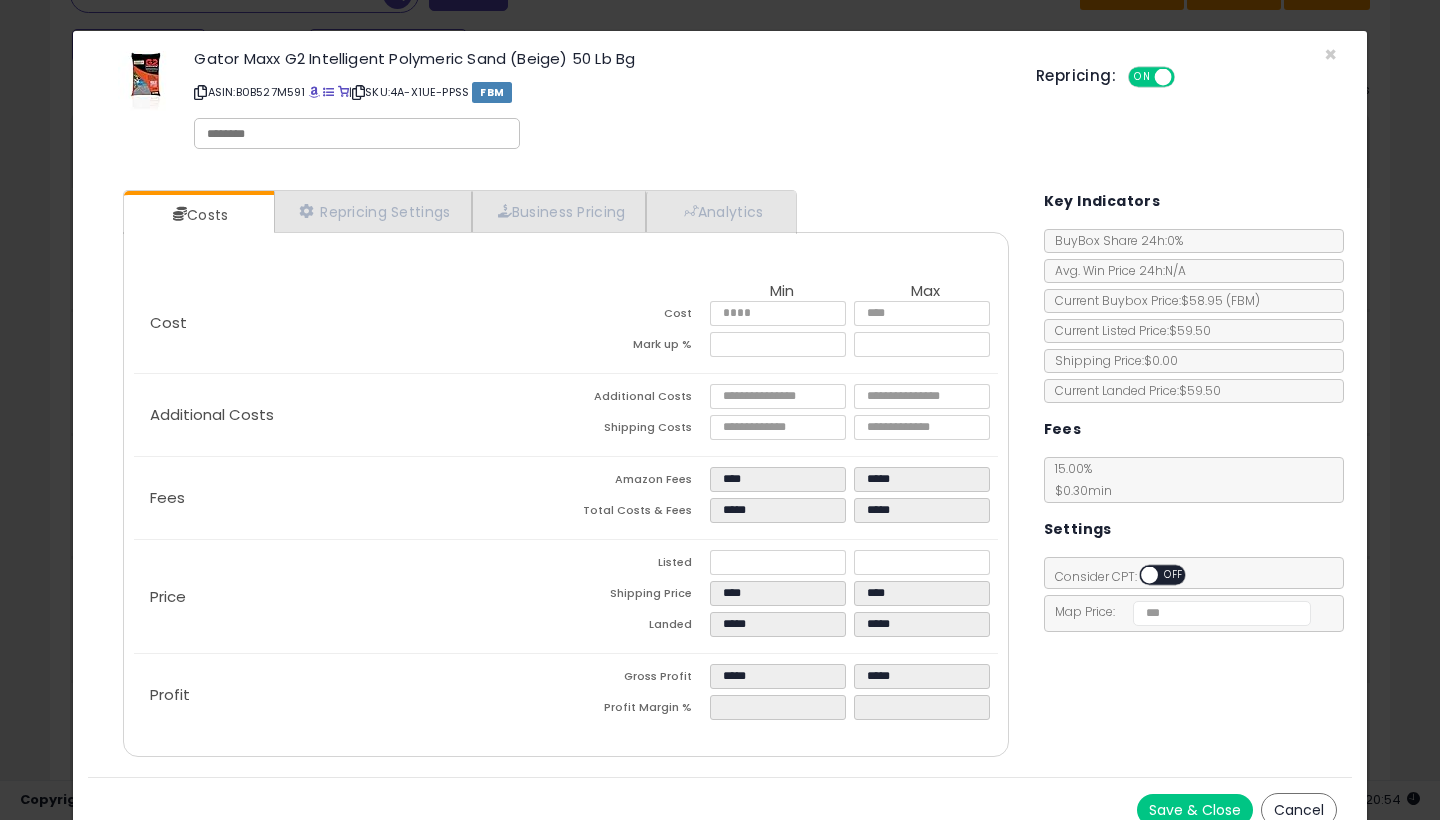 click on "Save & Close" at bounding box center (1195, 810) 